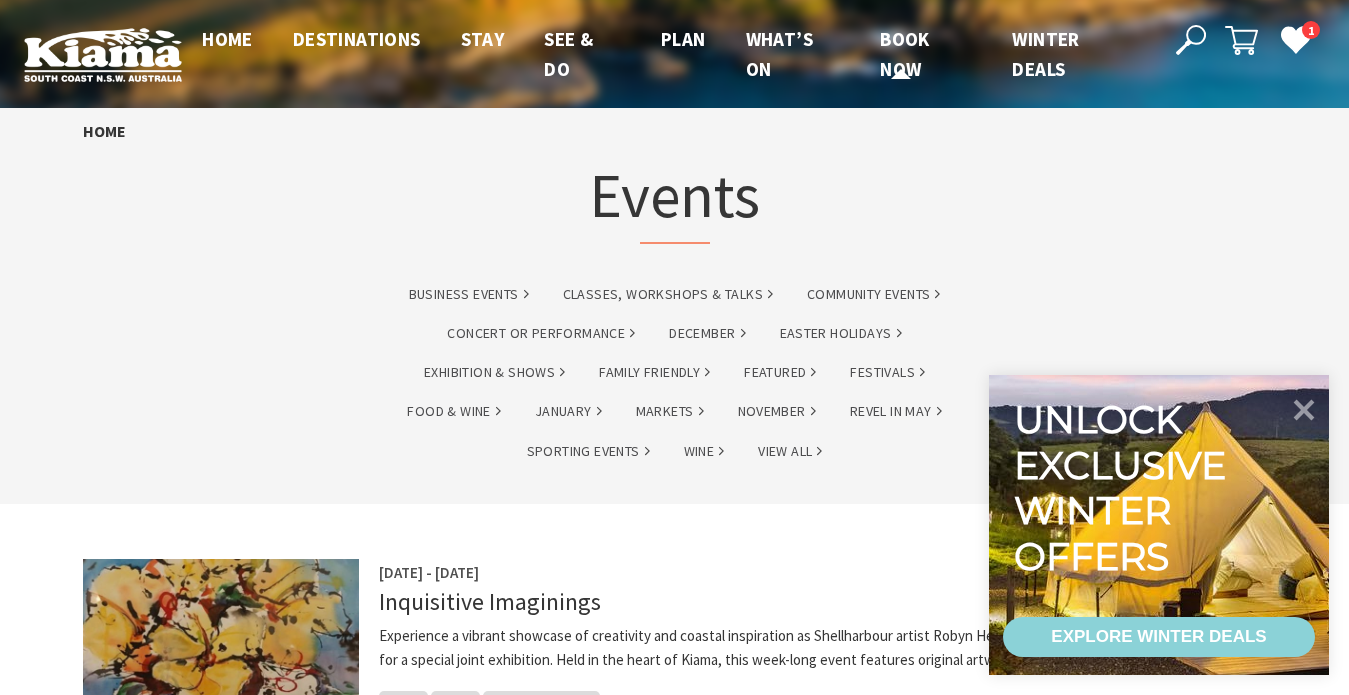 scroll, scrollTop: 0, scrollLeft: 0, axis: both 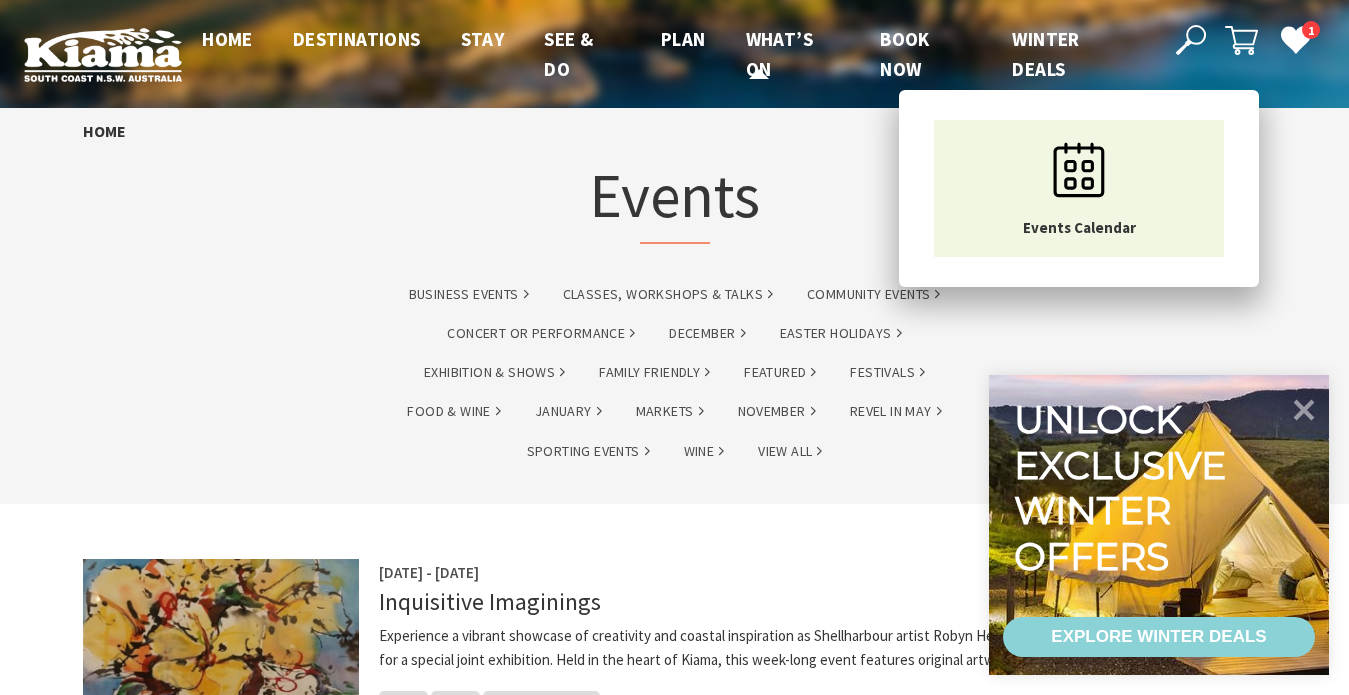 click on "What’s On" at bounding box center [779, 54] 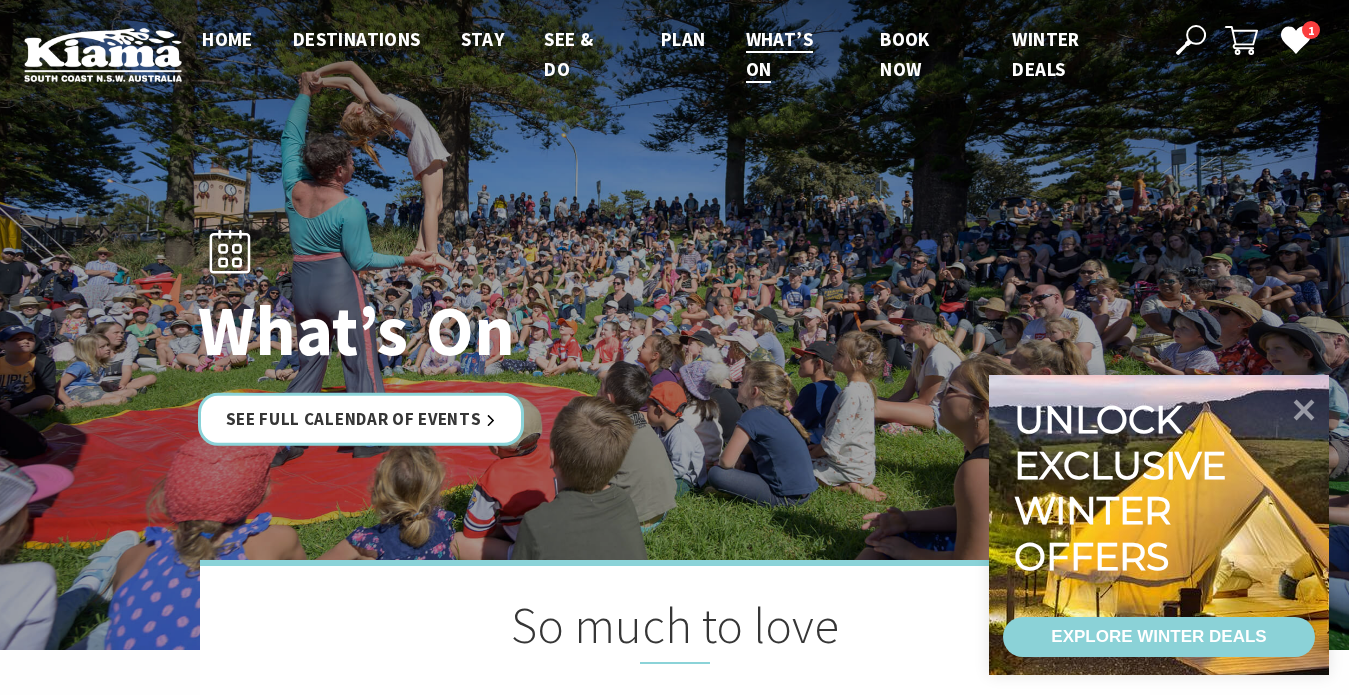 scroll, scrollTop: 0, scrollLeft: 0, axis: both 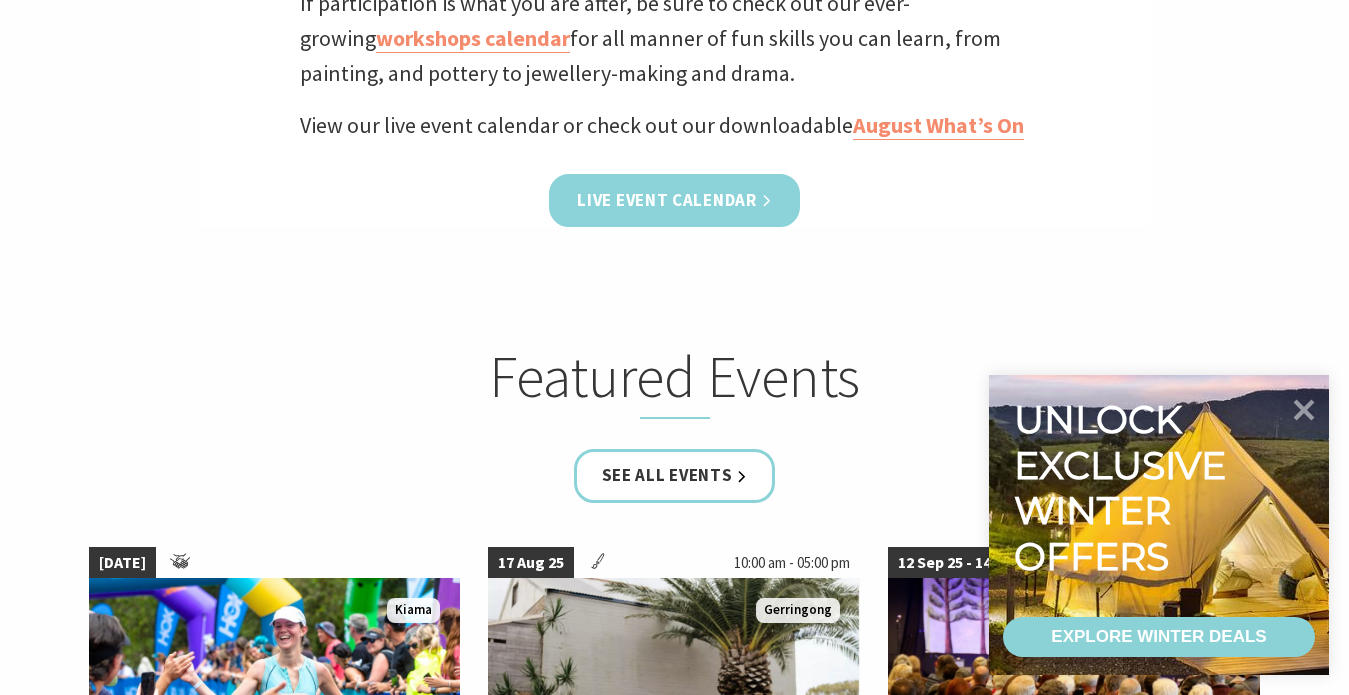 click on "Live Event Calendar" at bounding box center [674, 200] 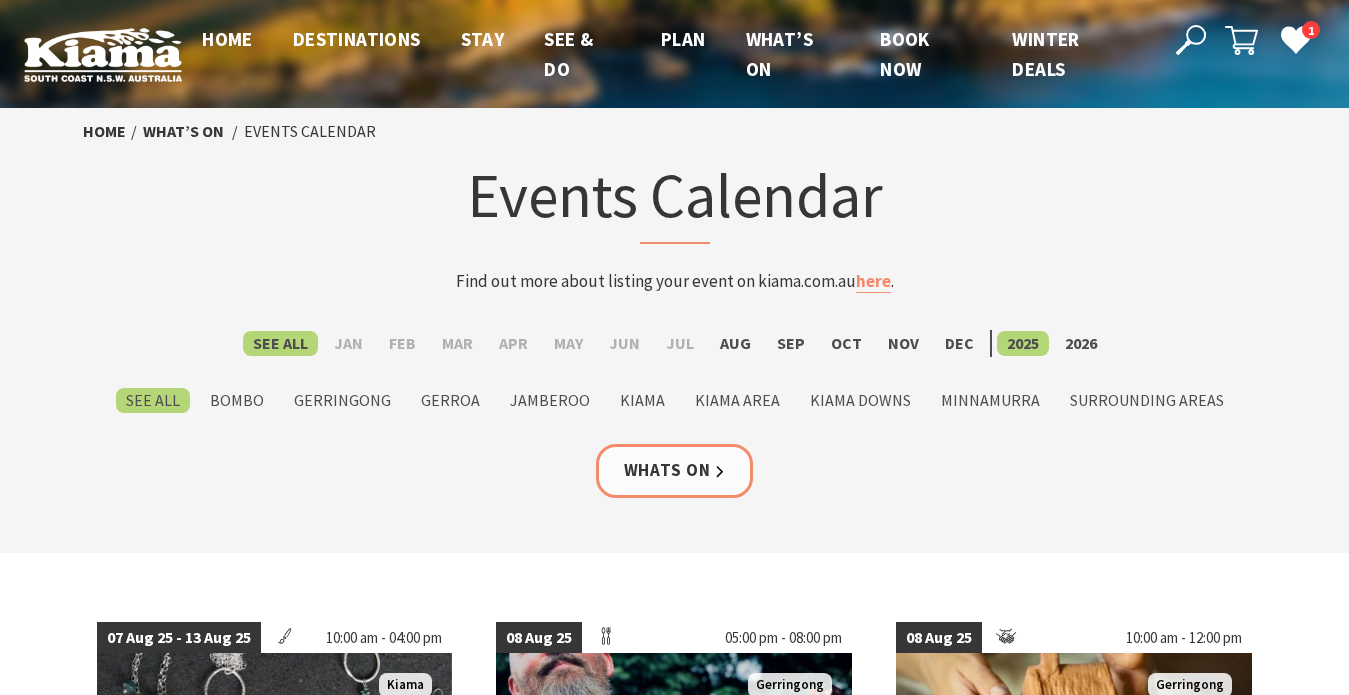 scroll, scrollTop: 0, scrollLeft: 0, axis: both 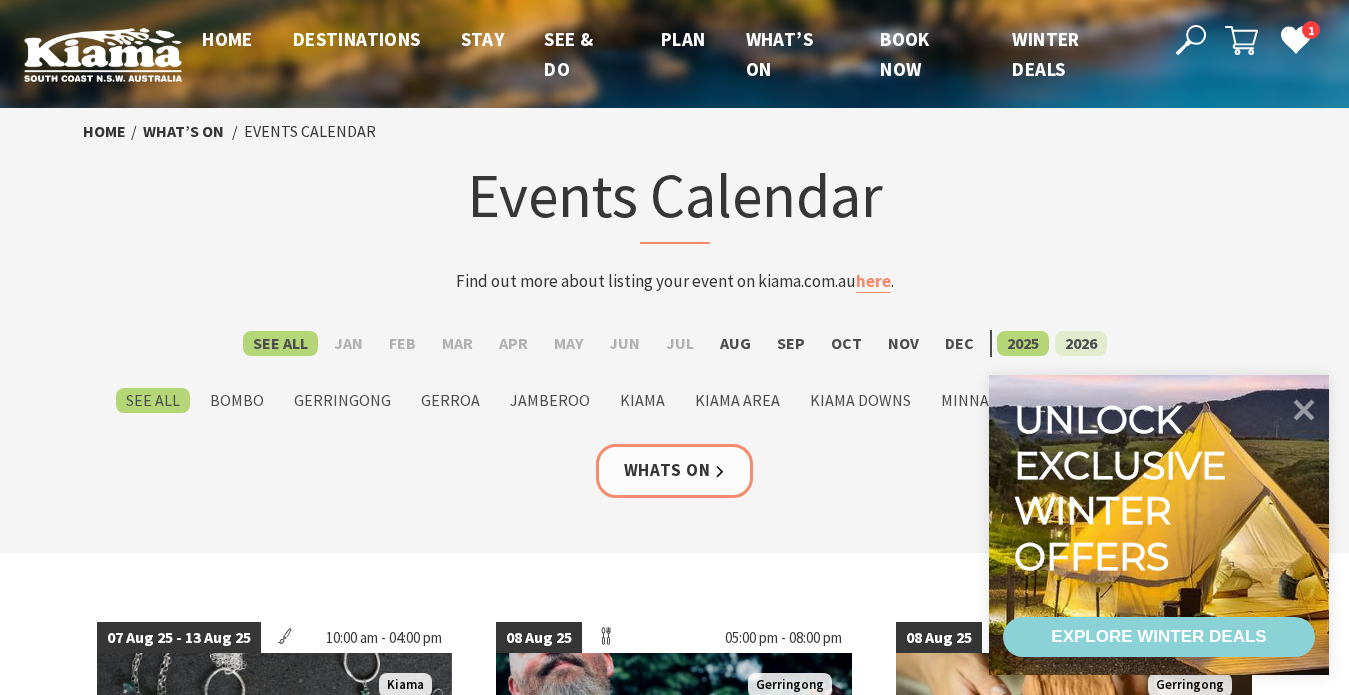 click on "2026" at bounding box center (1081, 343) 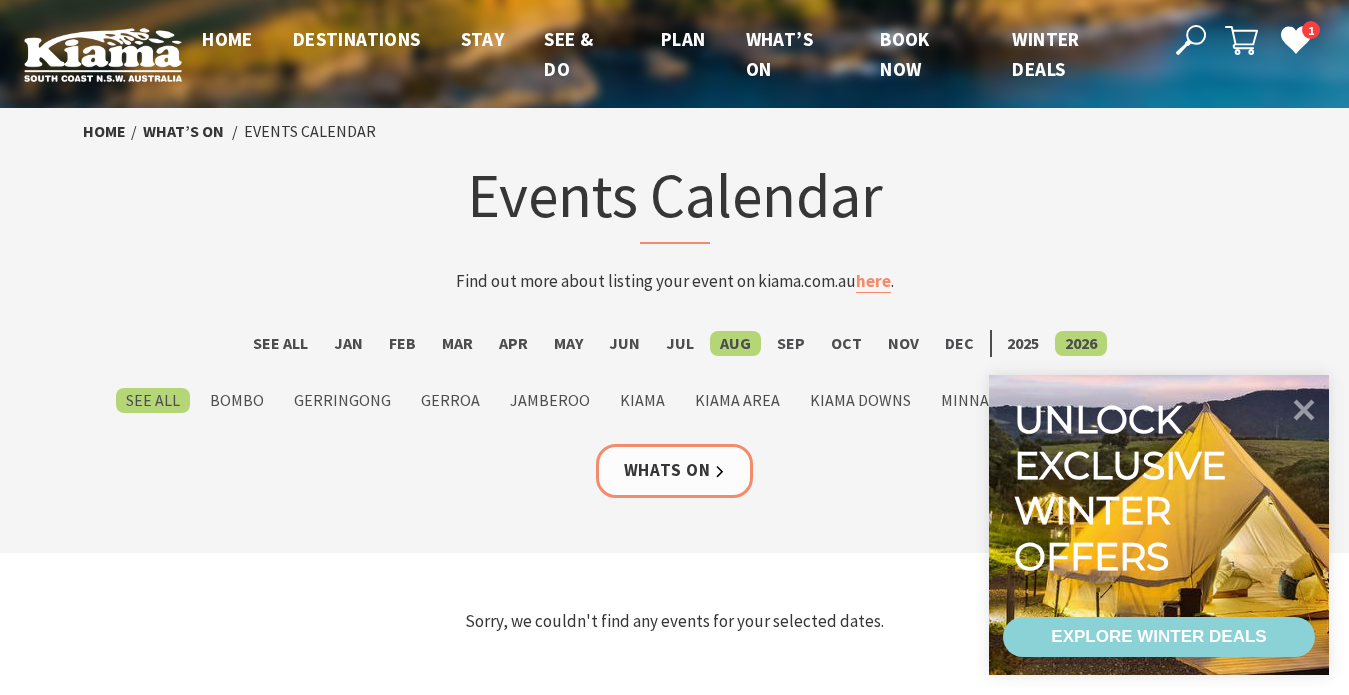 scroll, scrollTop: 0, scrollLeft: 0, axis: both 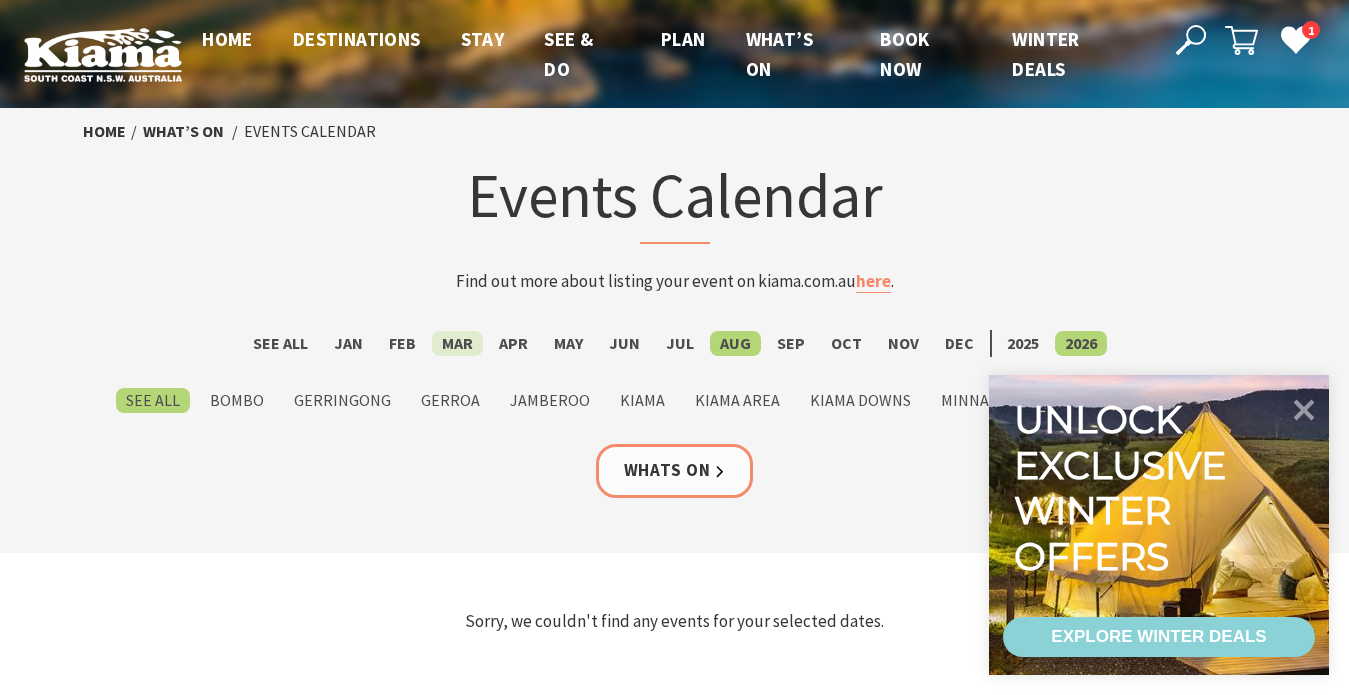click on "Mar" at bounding box center [457, 343] 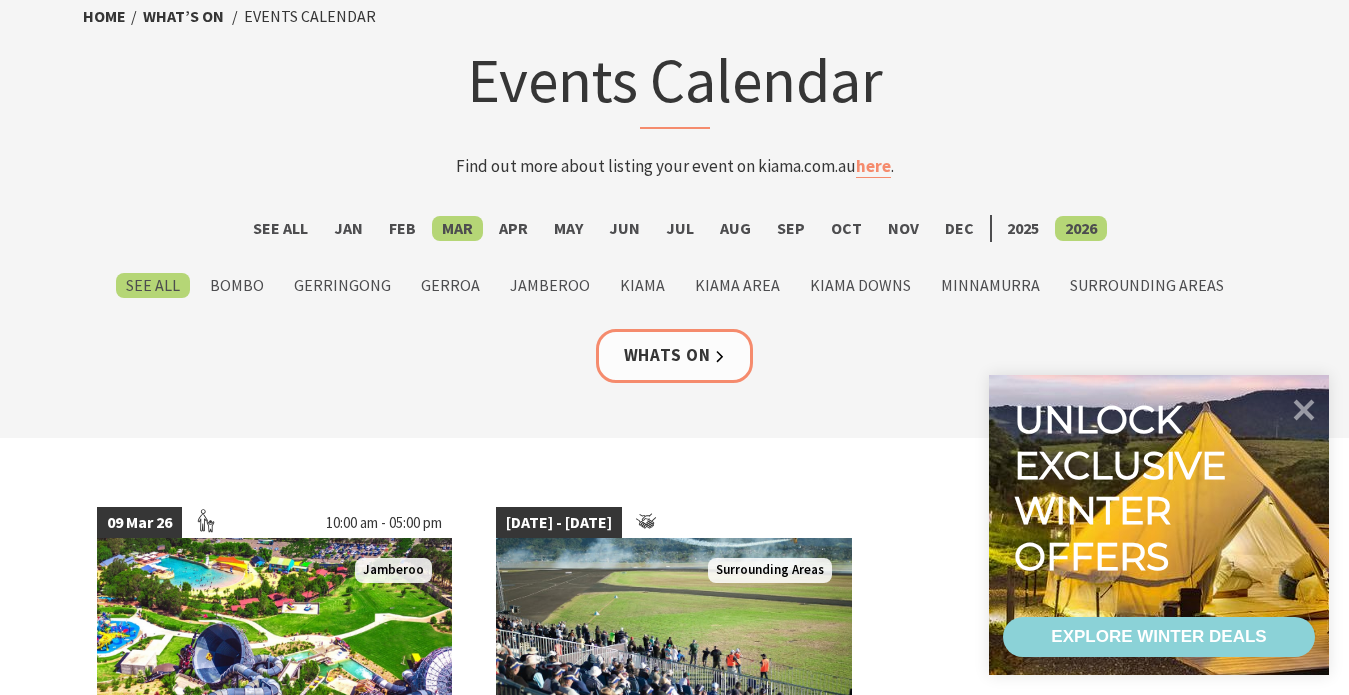 scroll, scrollTop: 100, scrollLeft: 0, axis: vertical 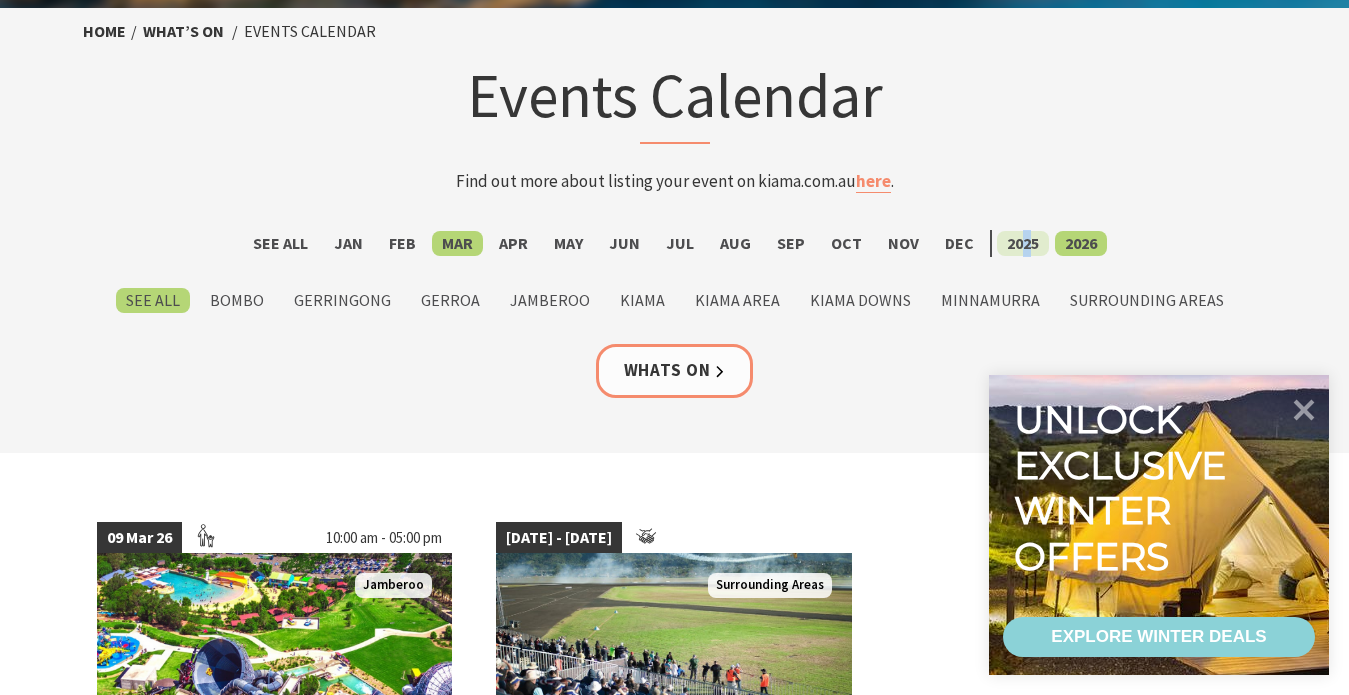 click on "2025" at bounding box center [1023, 243] 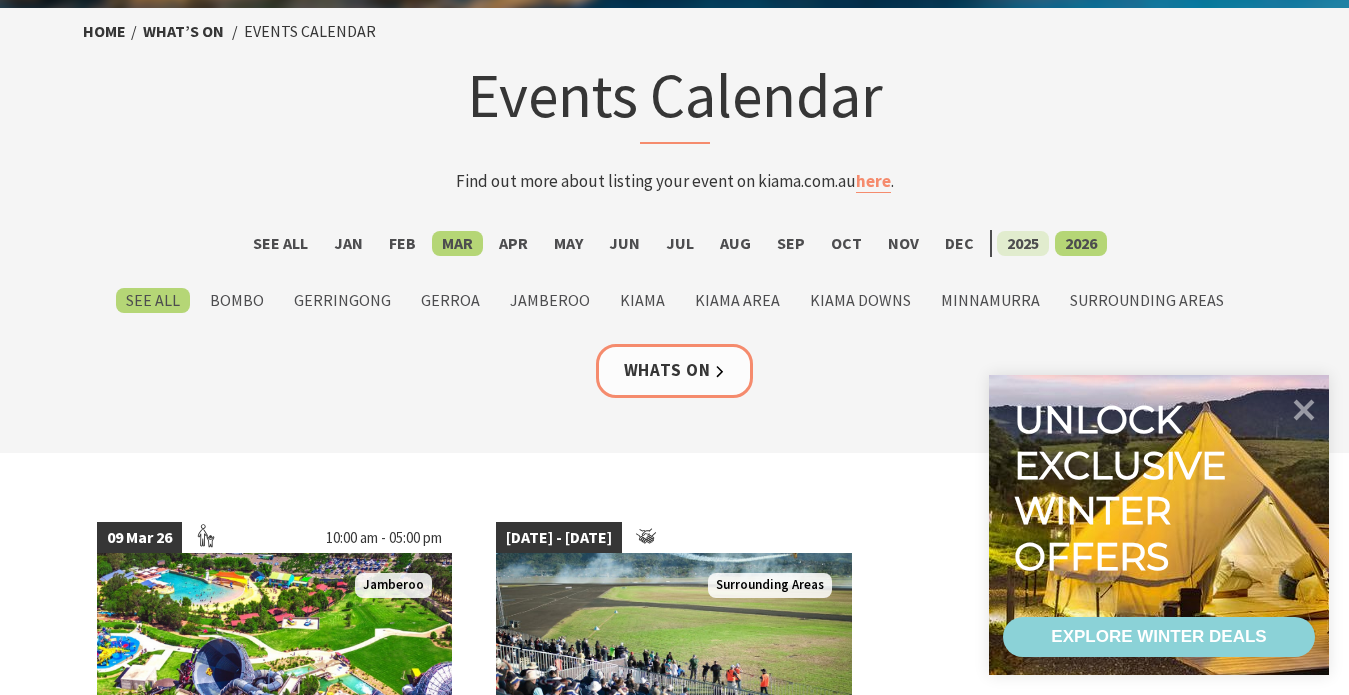 click on "2025" at bounding box center (1023, 243) 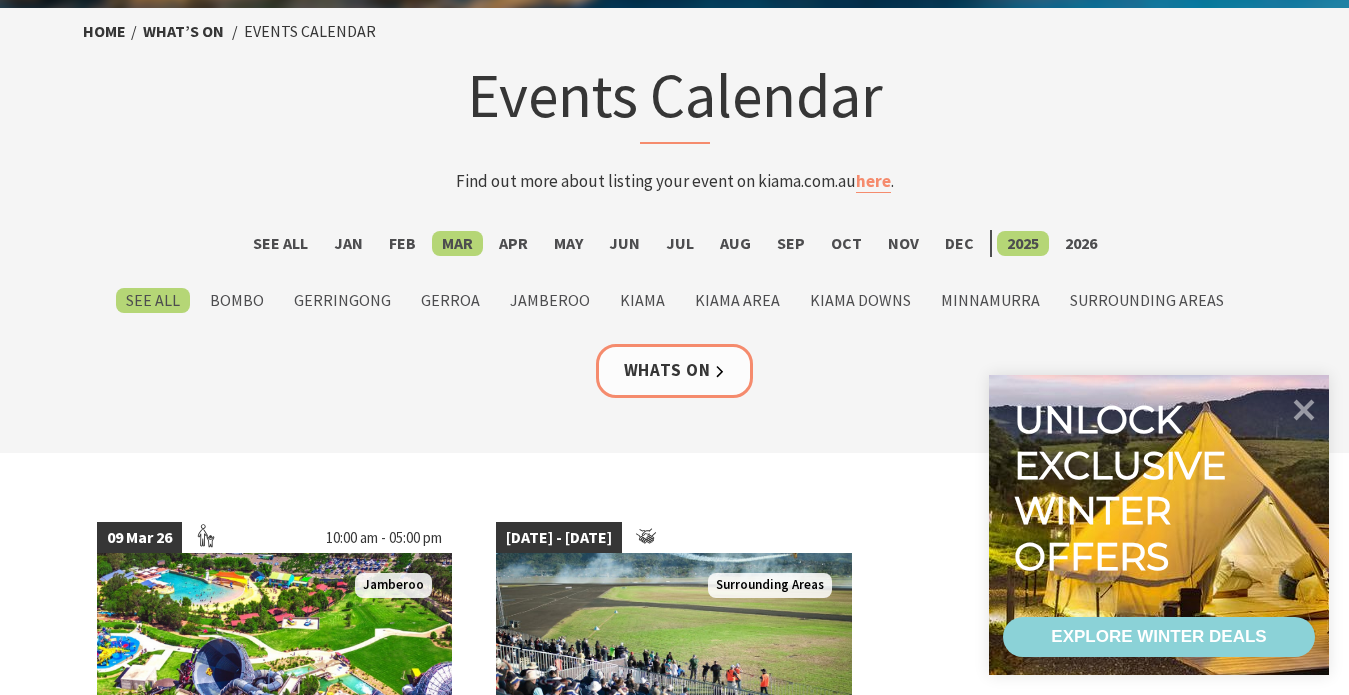 scroll, scrollTop: 170, scrollLeft: 0, axis: vertical 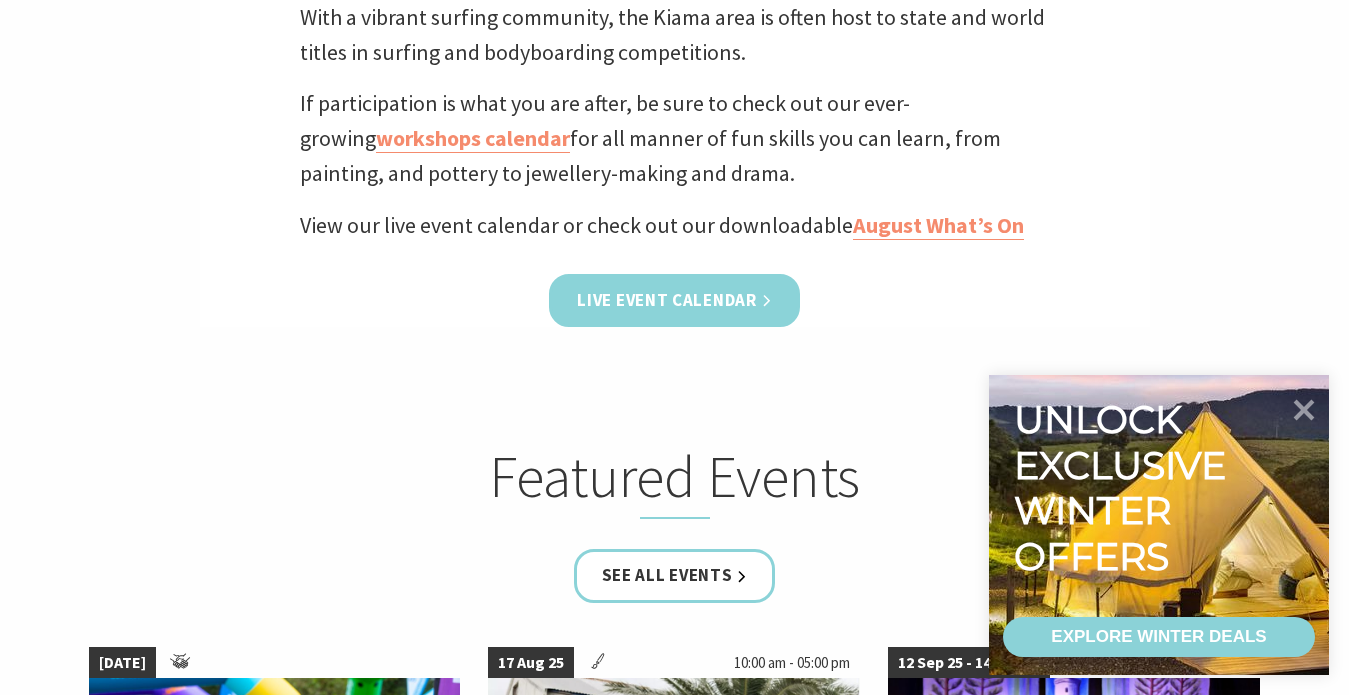 click on "Live Event Calendar" at bounding box center [674, 300] 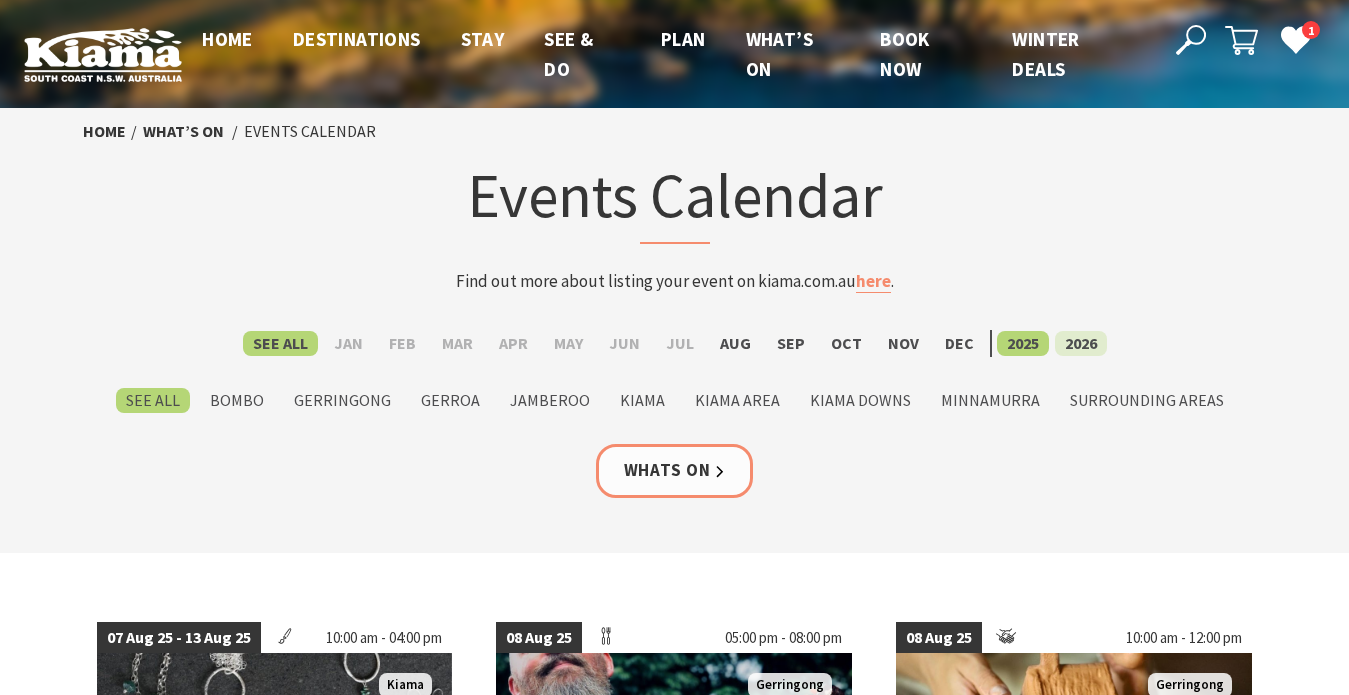 scroll, scrollTop: 0, scrollLeft: 0, axis: both 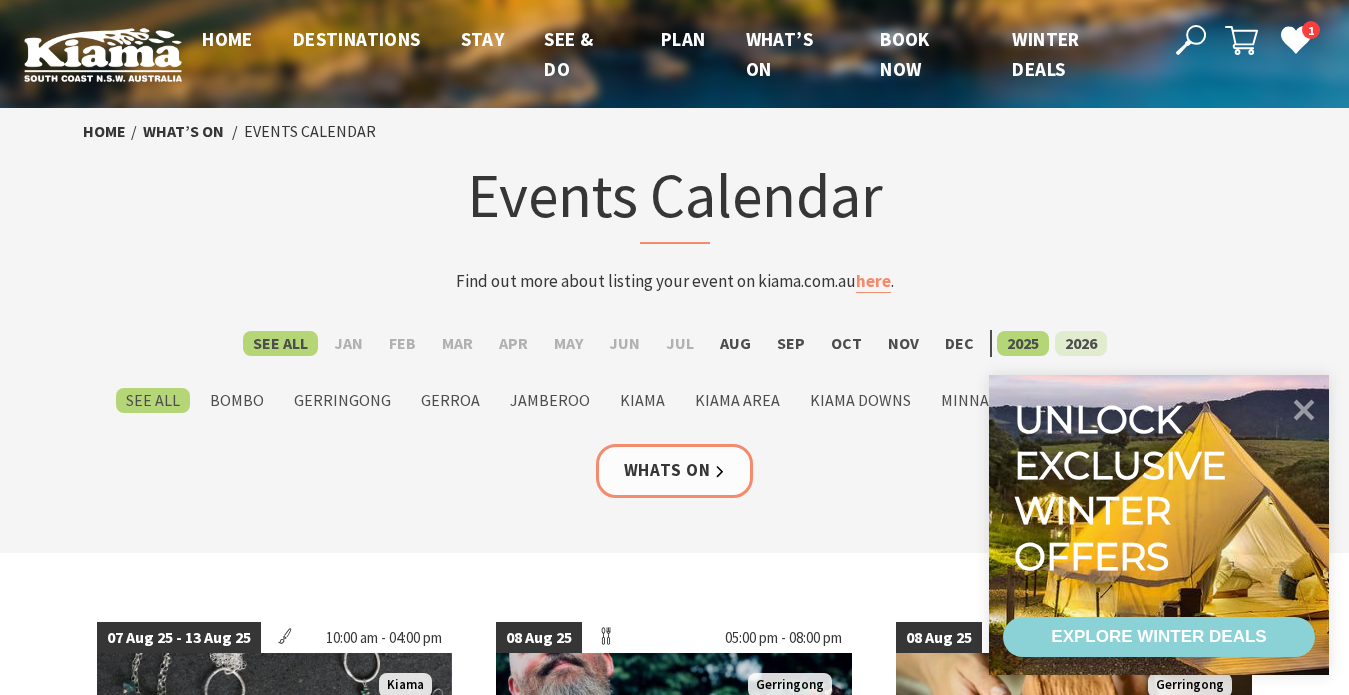 click on "2026" at bounding box center (1081, 343) 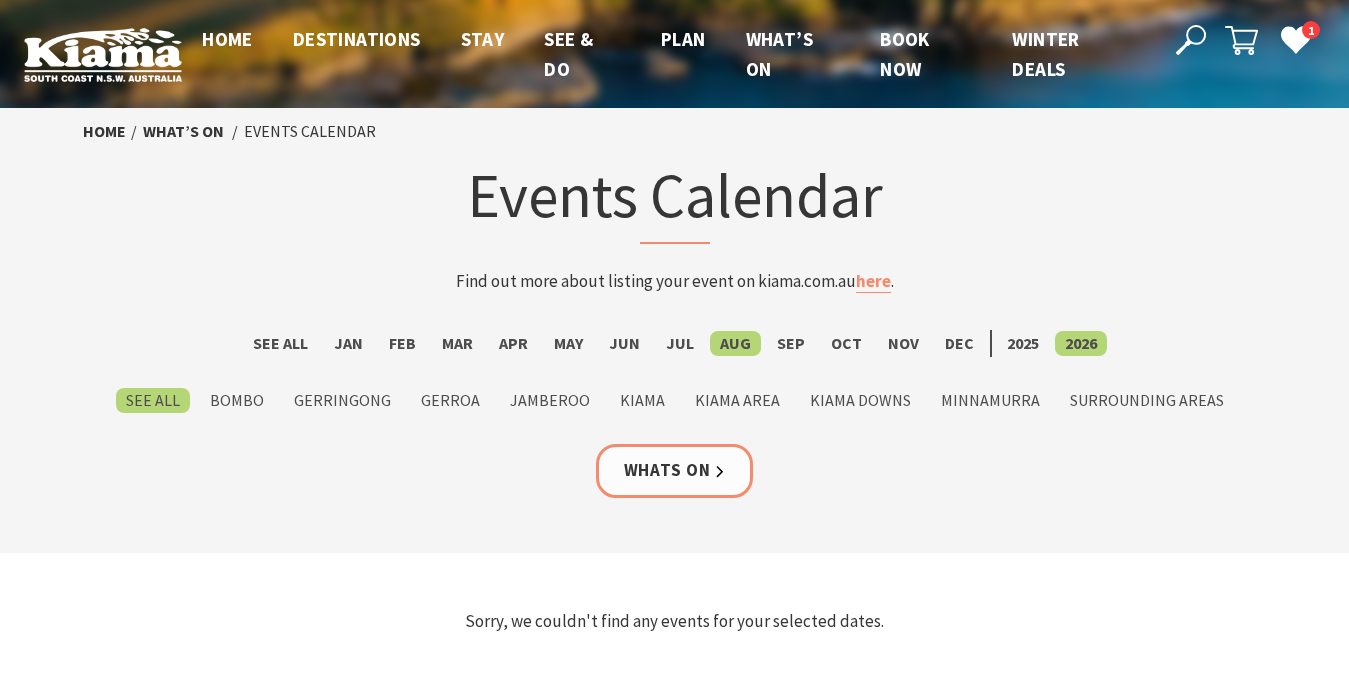 scroll, scrollTop: 0, scrollLeft: 0, axis: both 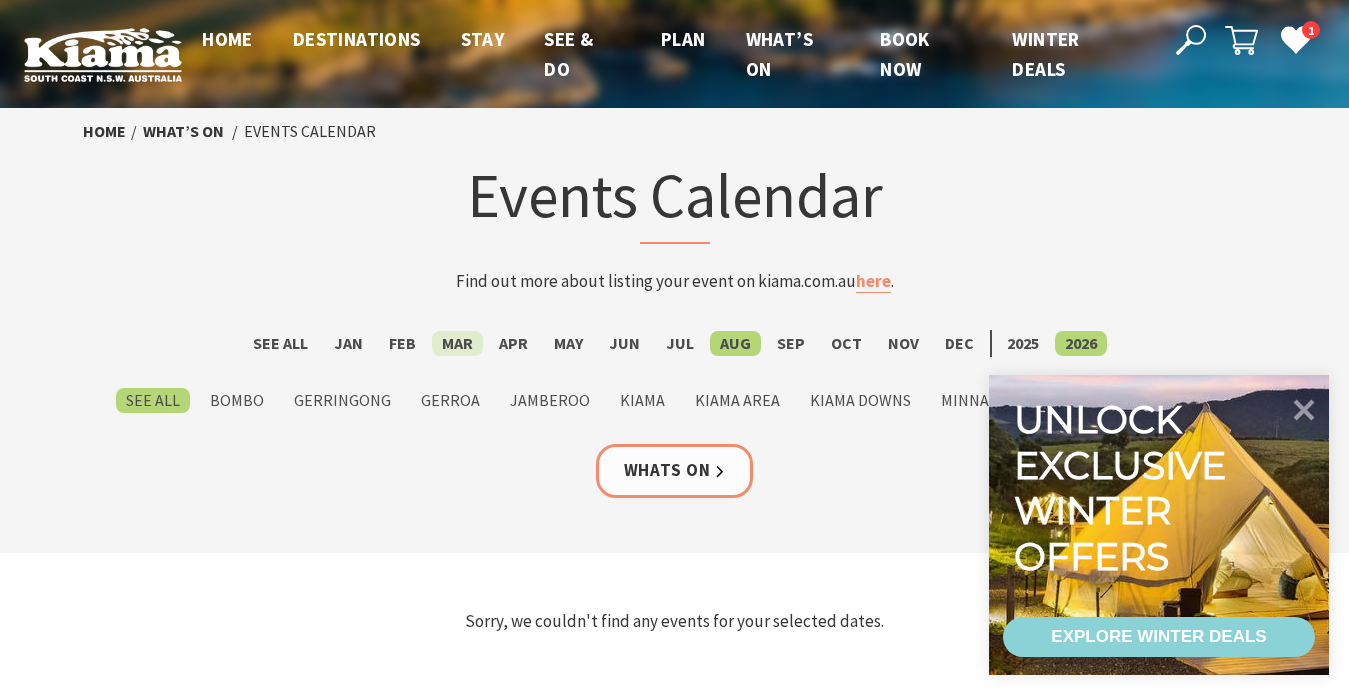 click on "Mar" at bounding box center [457, 343] 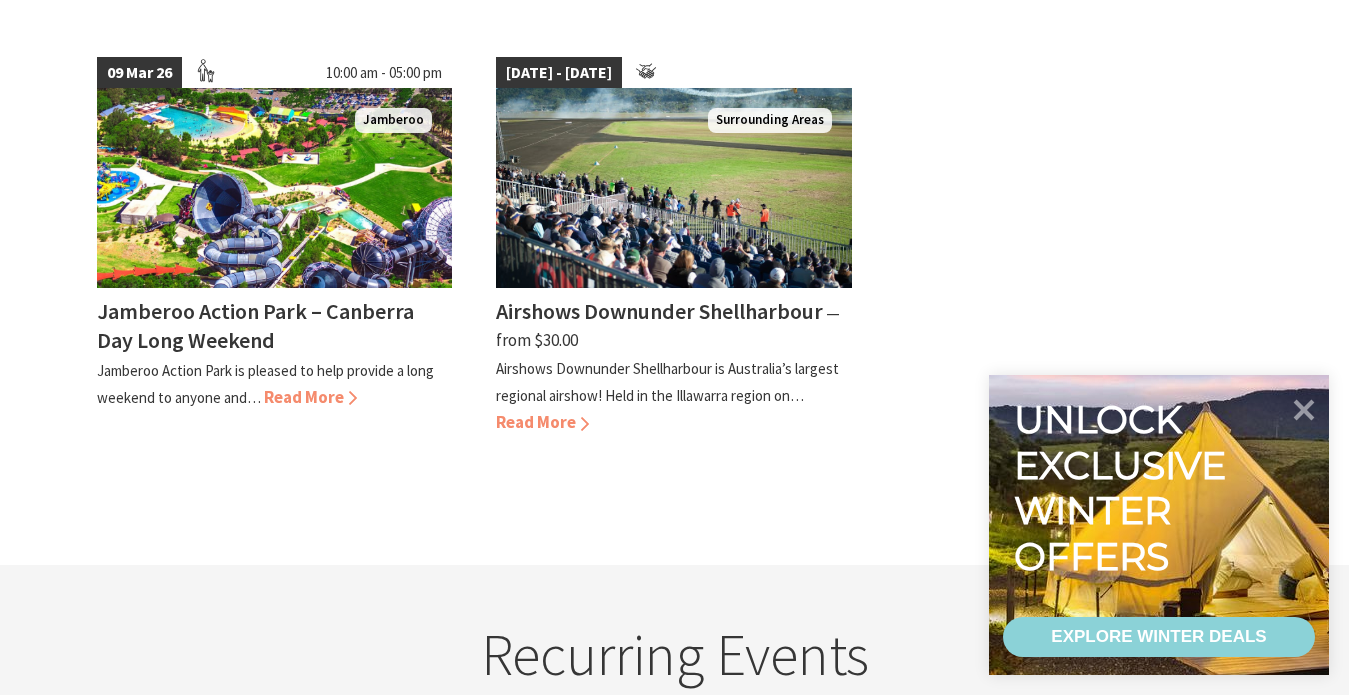 scroll, scrollTop: 300, scrollLeft: 0, axis: vertical 